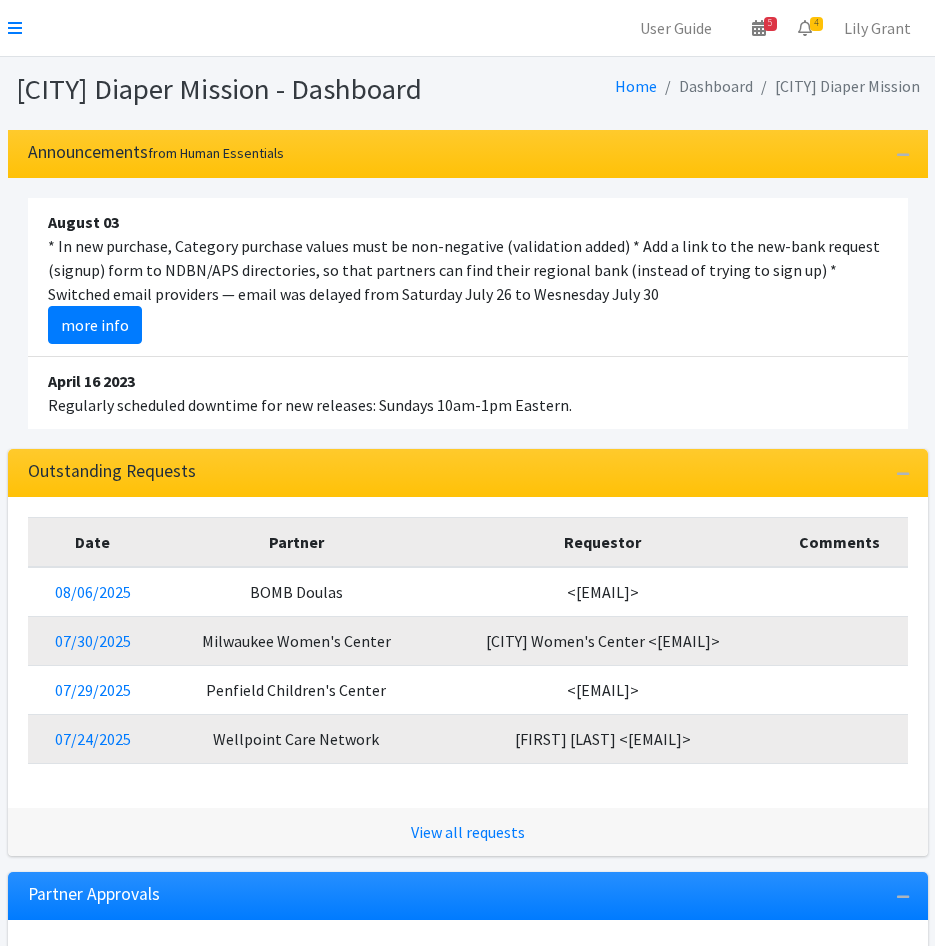 scroll, scrollTop: 0, scrollLeft: 0, axis: both 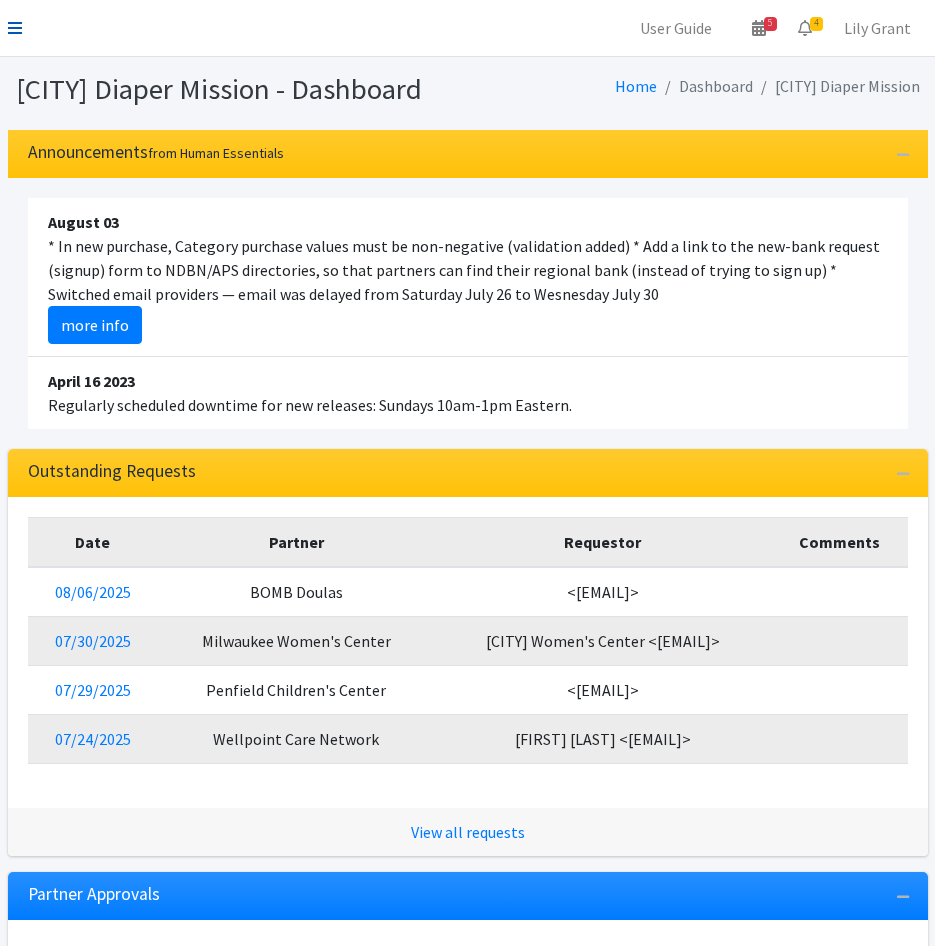 click at bounding box center (15, 28) 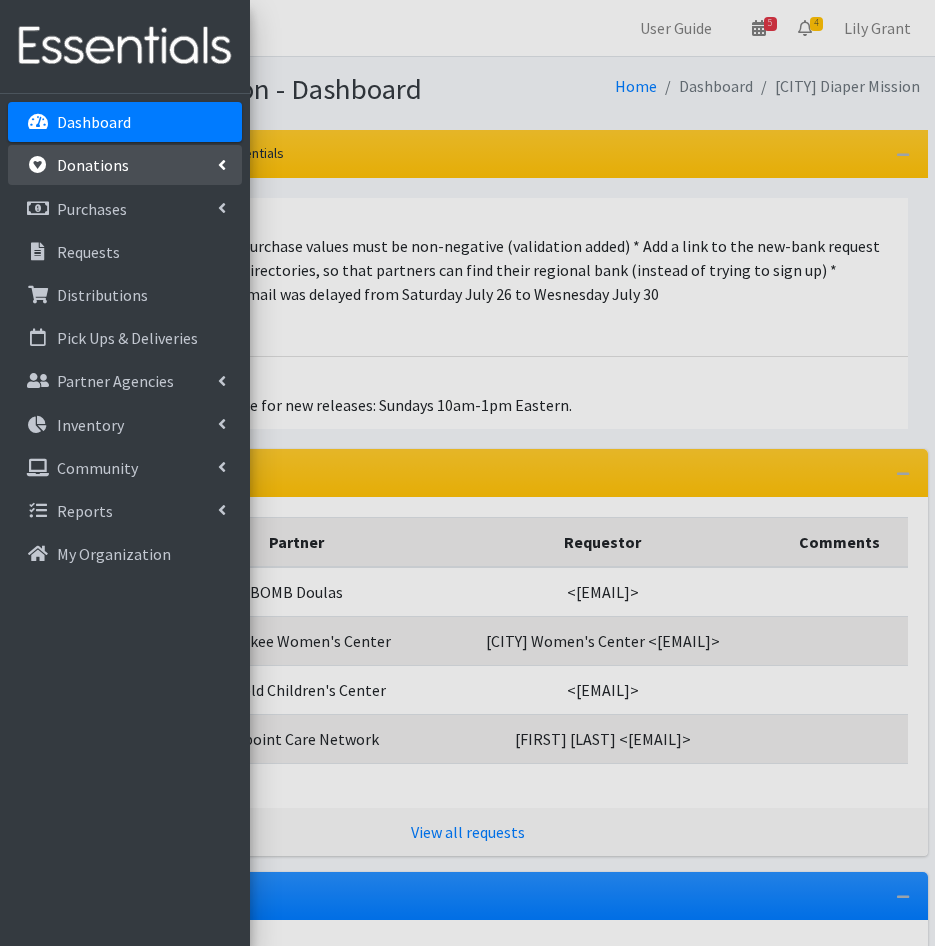 click on "Donations" at bounding box center [93, 165] 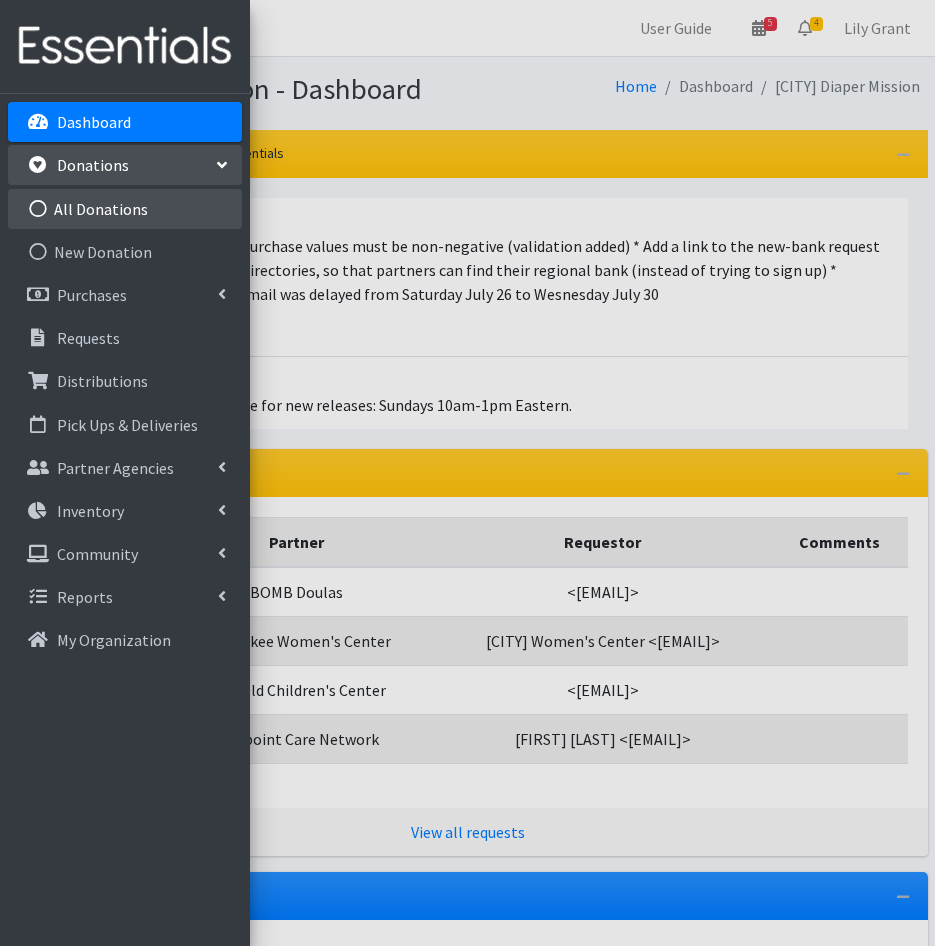 click on "All Donations" at bounding box center [125, 209] 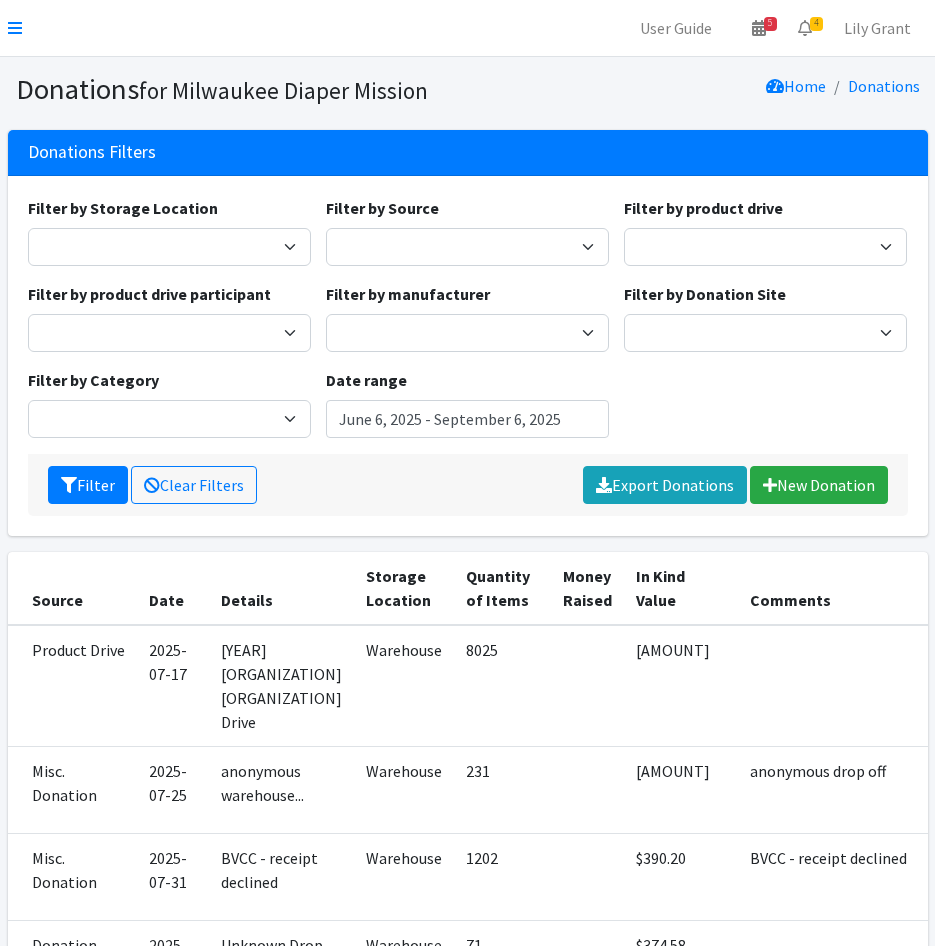 scroll, scrollTop: 0, scrollLeft: 0, axis: both 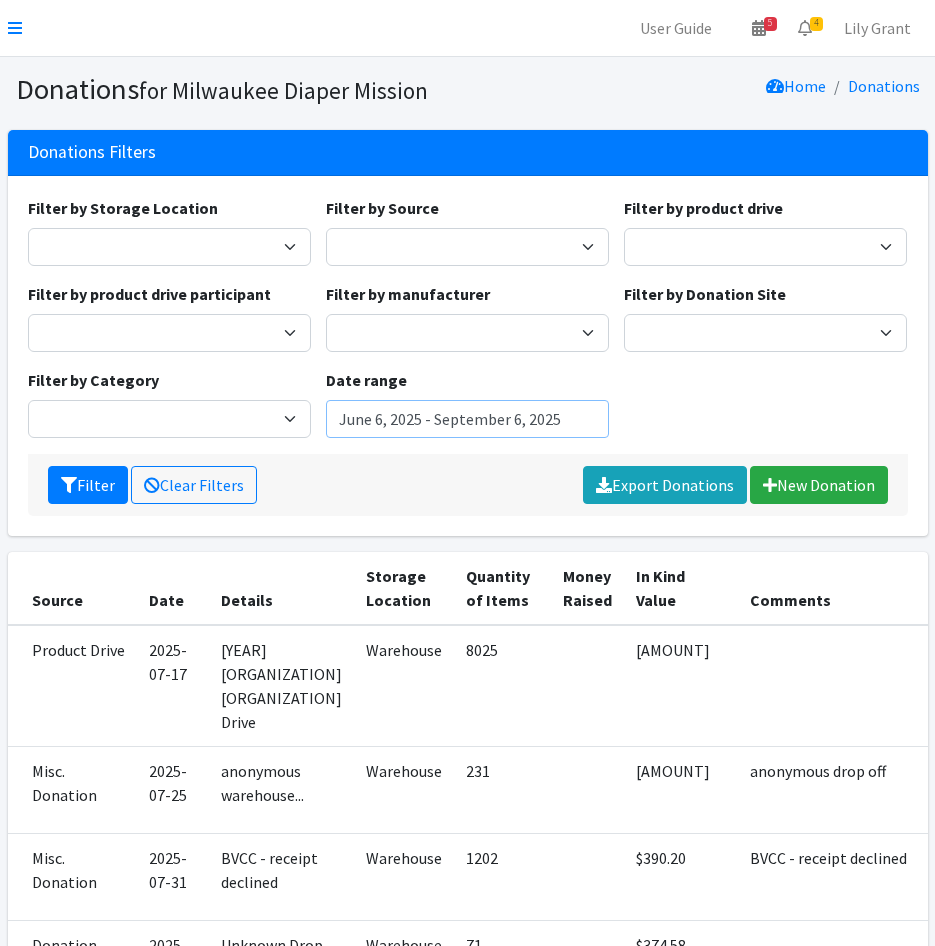 click on "June 6, 2025 - September 6, 2025" at bounding box center [467, 419] 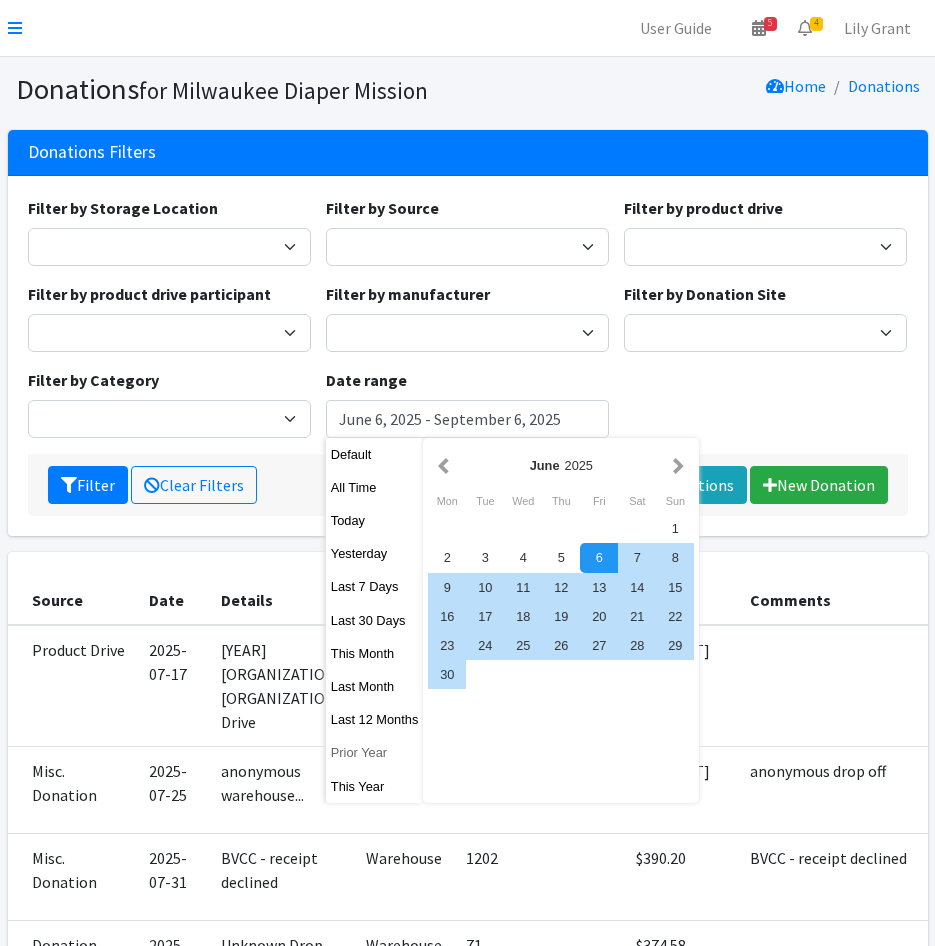 click on "Prior Year" at bounding box center (375, 752) 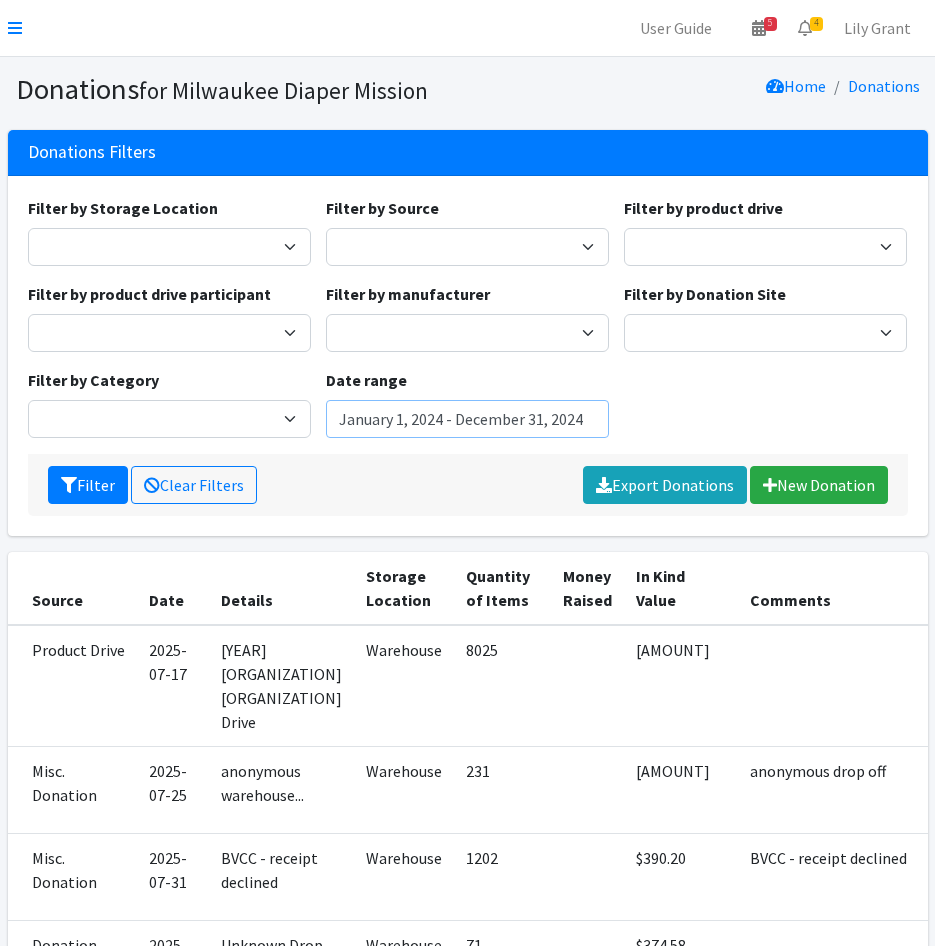 click on "January 1, 2024 - December 31, 2024" at bounding box center (467, 419) 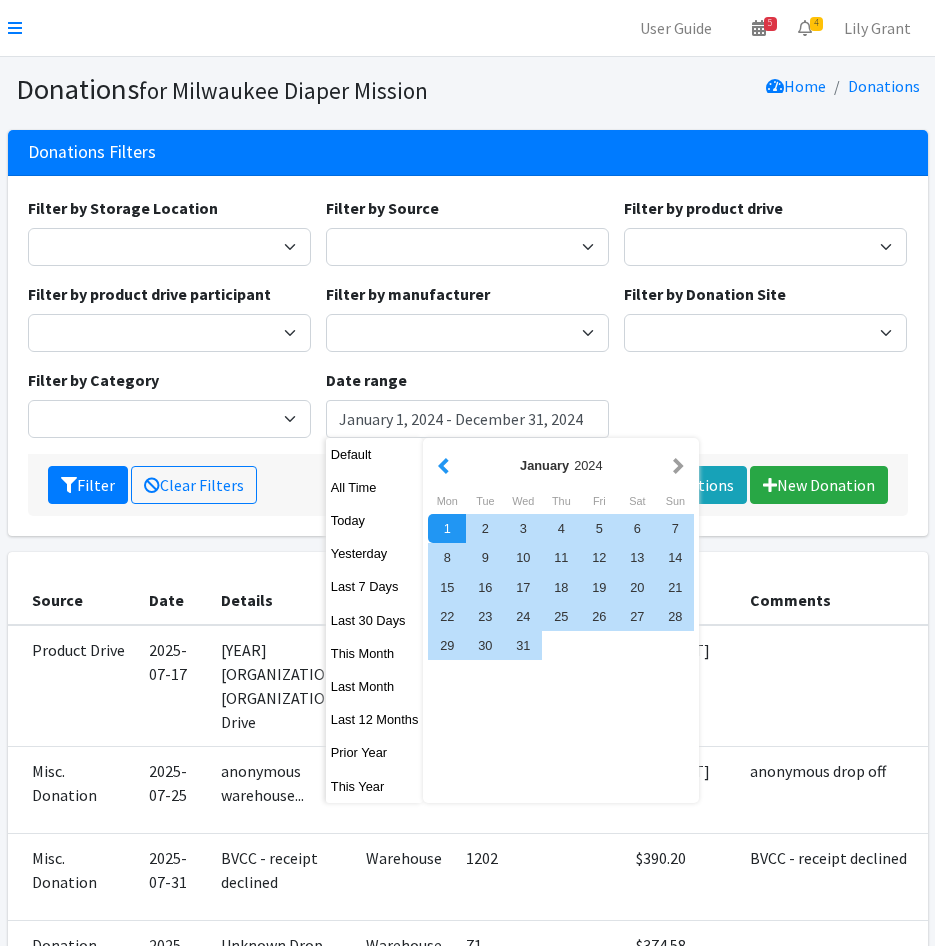 click at bounding box center [443, 465] 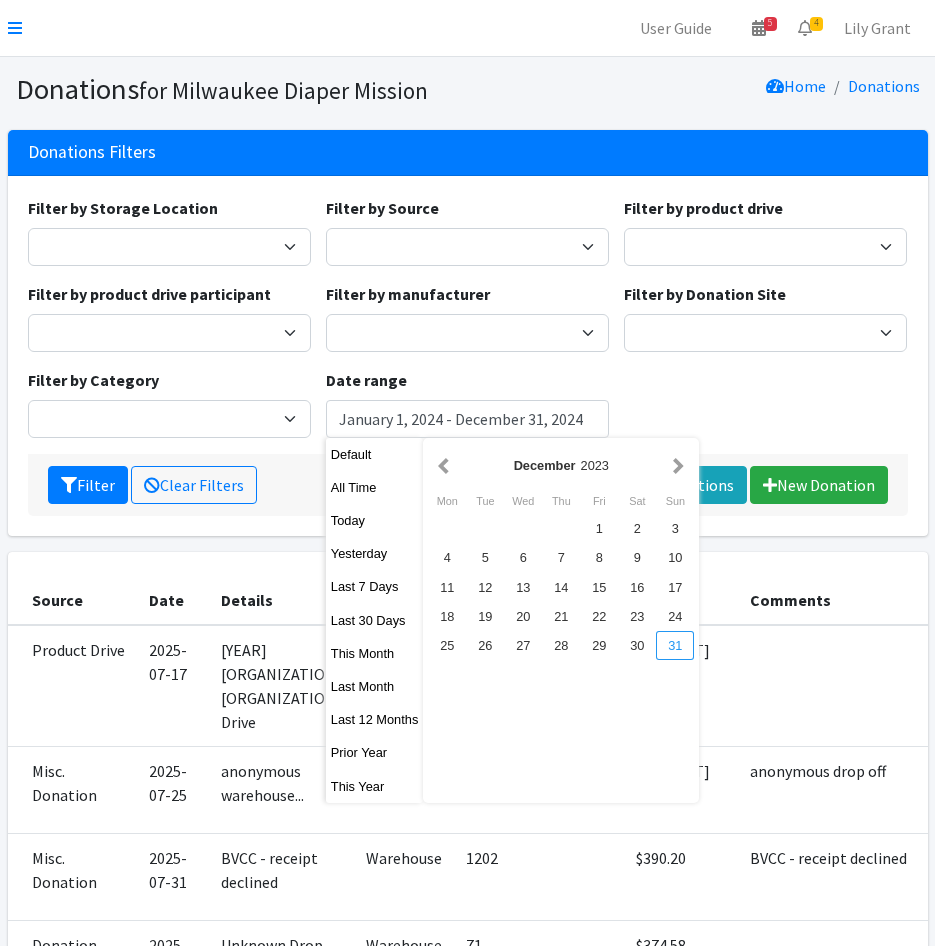 drag, startPoint x: 652, startPoint y: 647, endPoint x: 668, endPoint y: 647, distance: 16 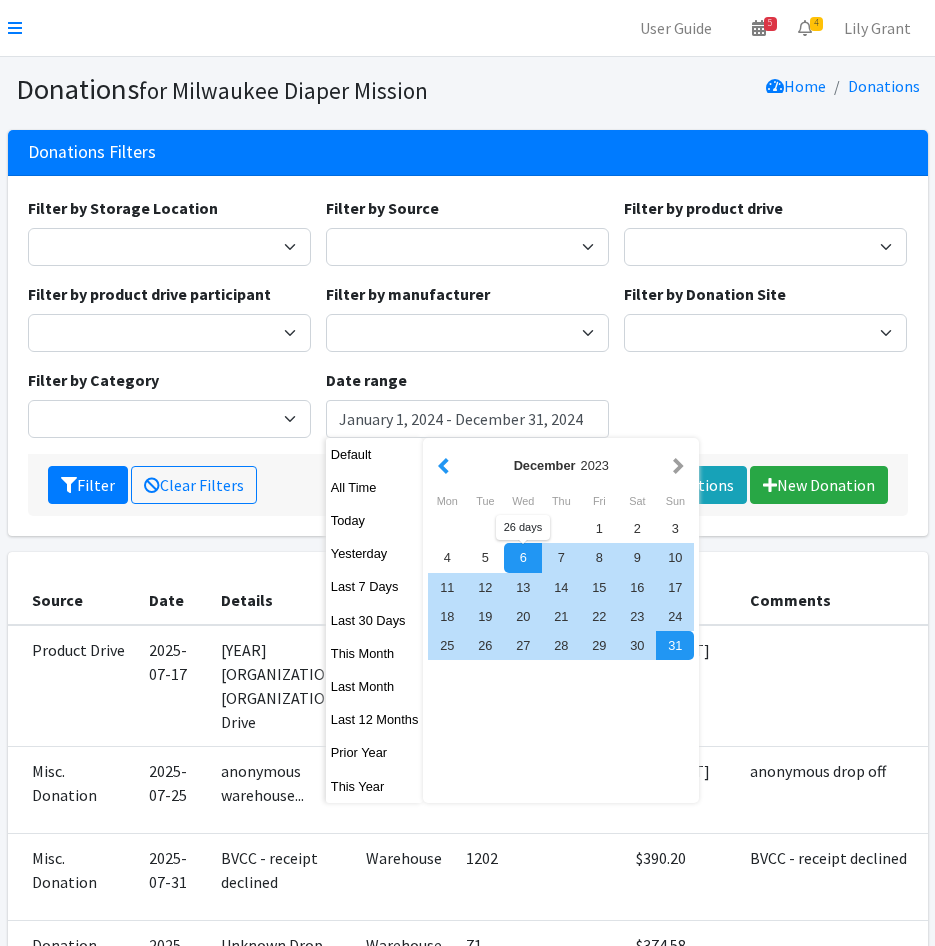 click at bounding box center [443, 465] 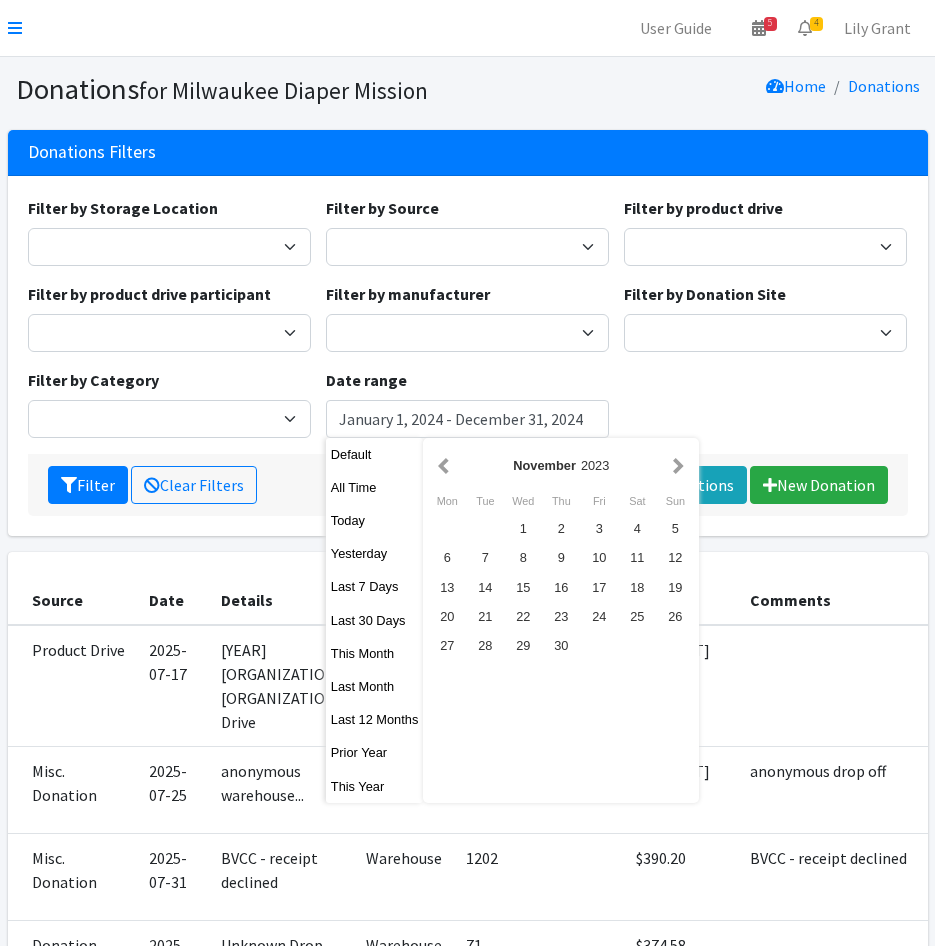 click at bounding box center (443, 465) 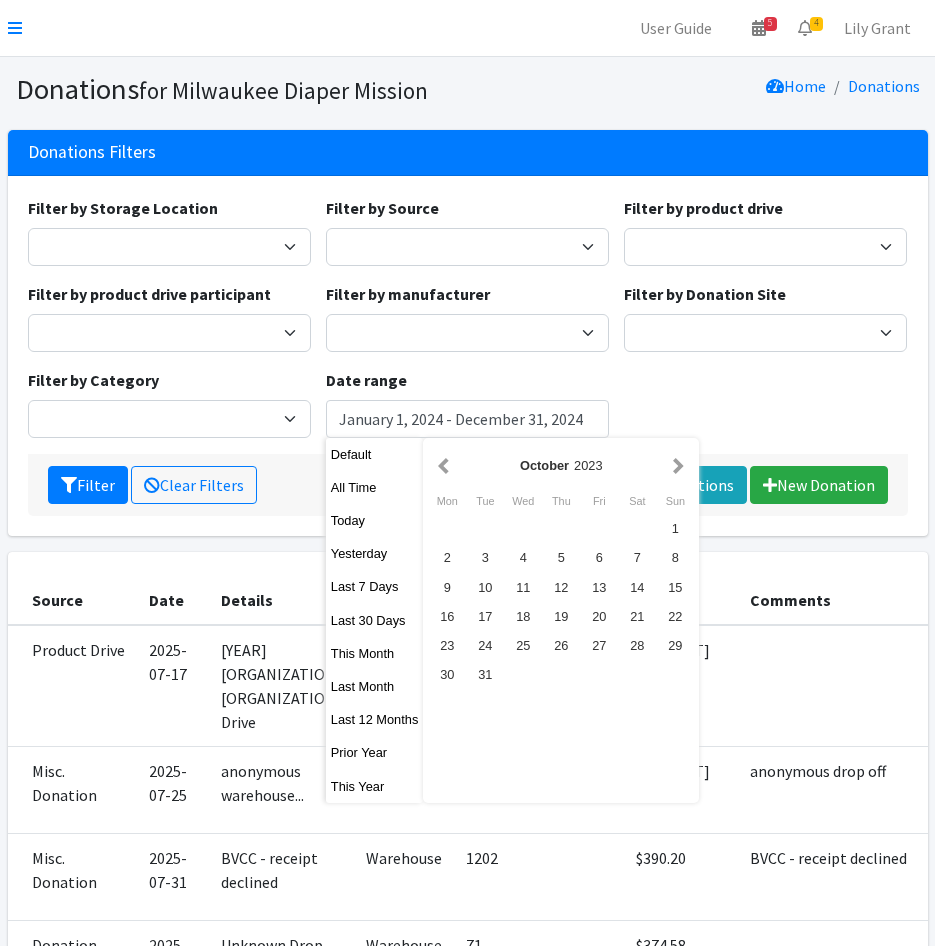 click at bounding box center (443, 465) 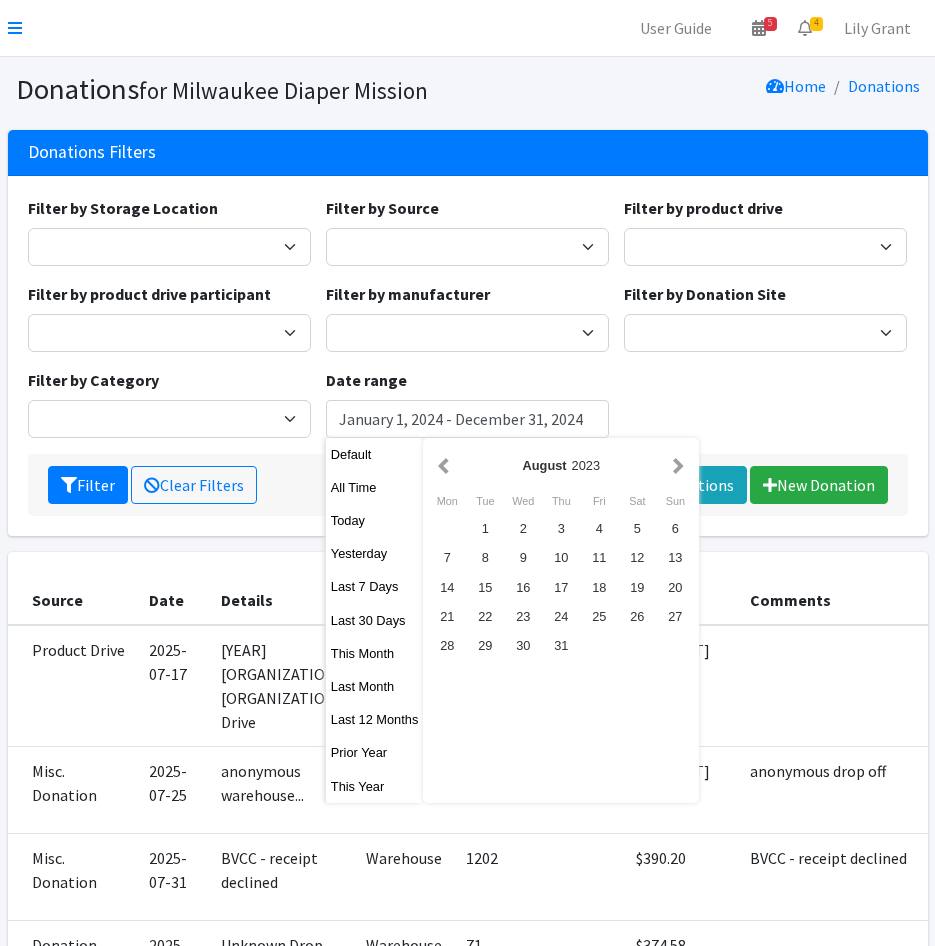 click at bounding box center [443, 465] 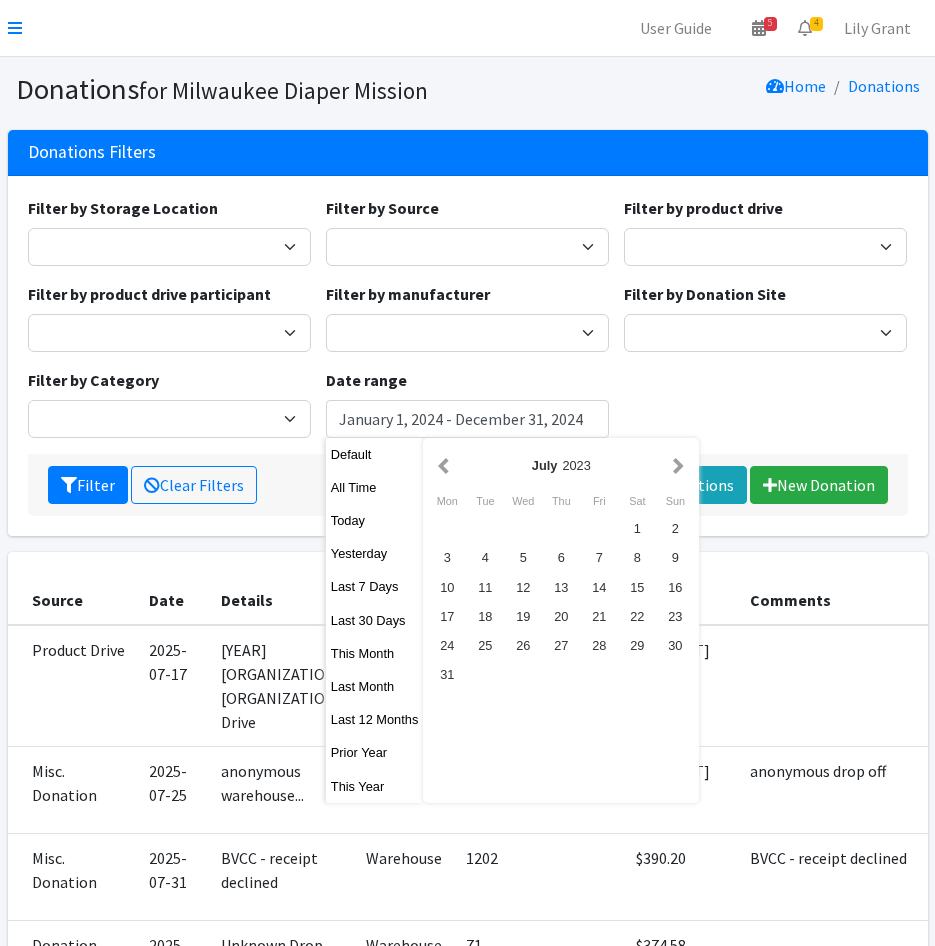 click at bounding box center [443, 465] 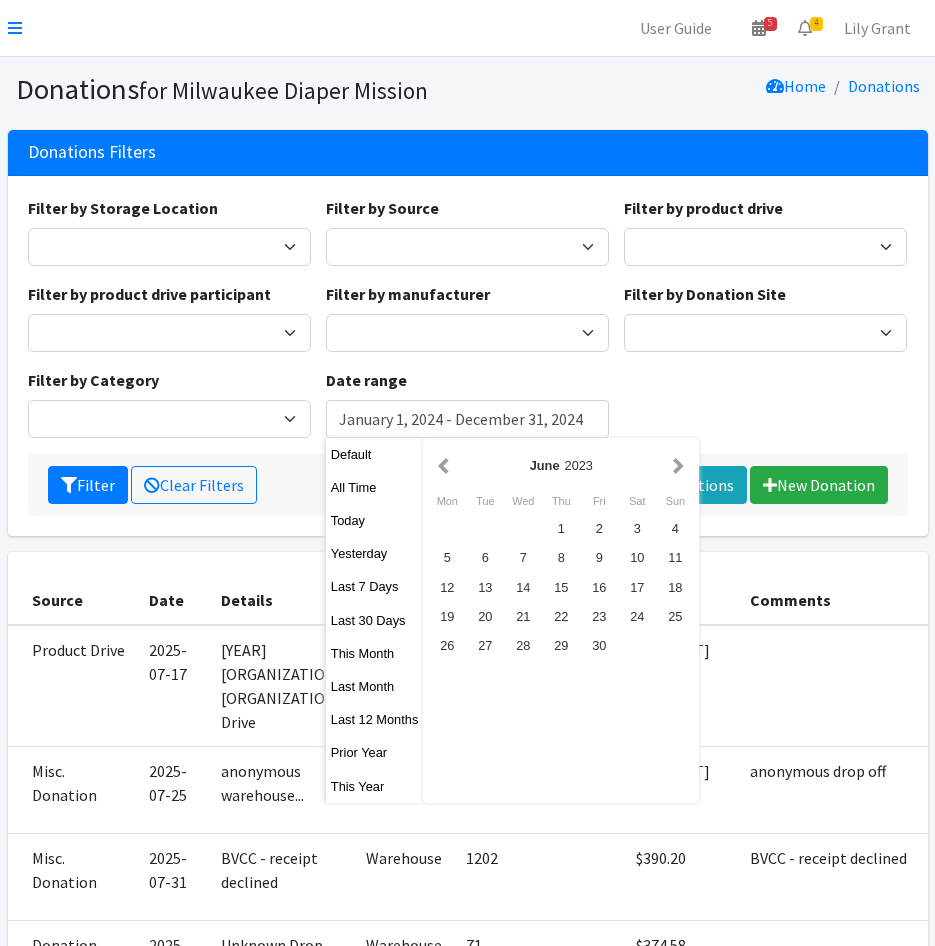 click at bounding box center (443, 465) 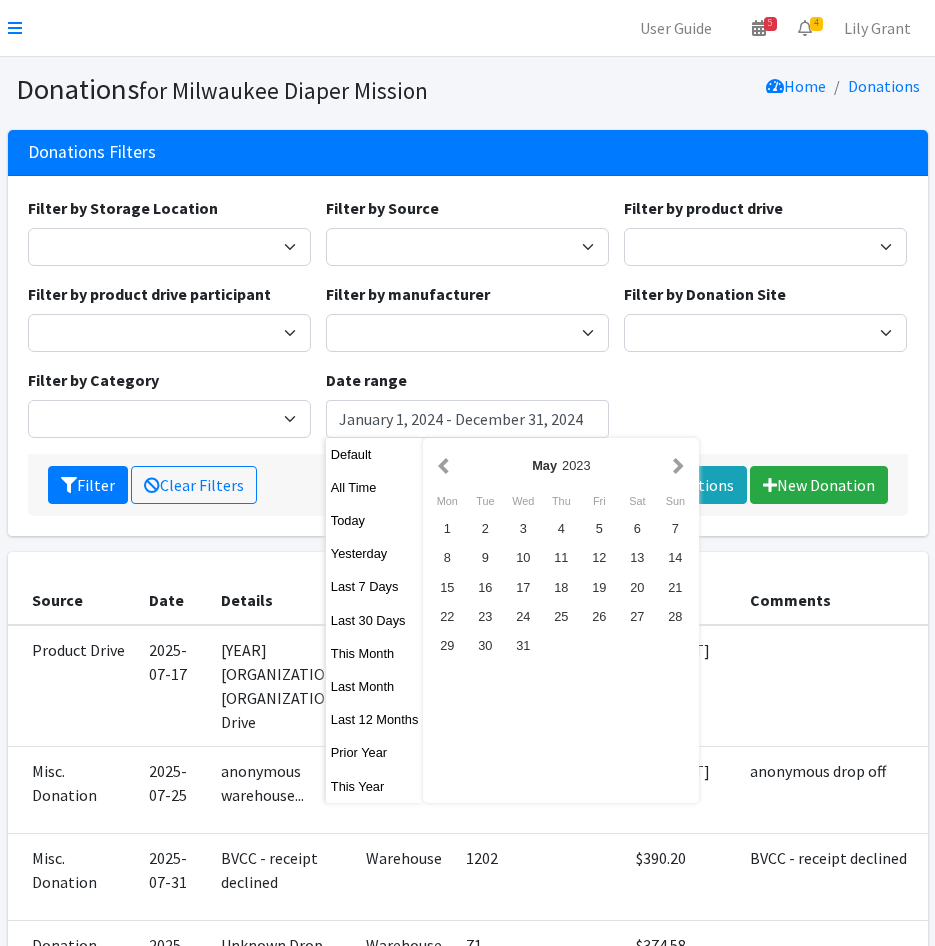 click at bounding box center (443, 465) 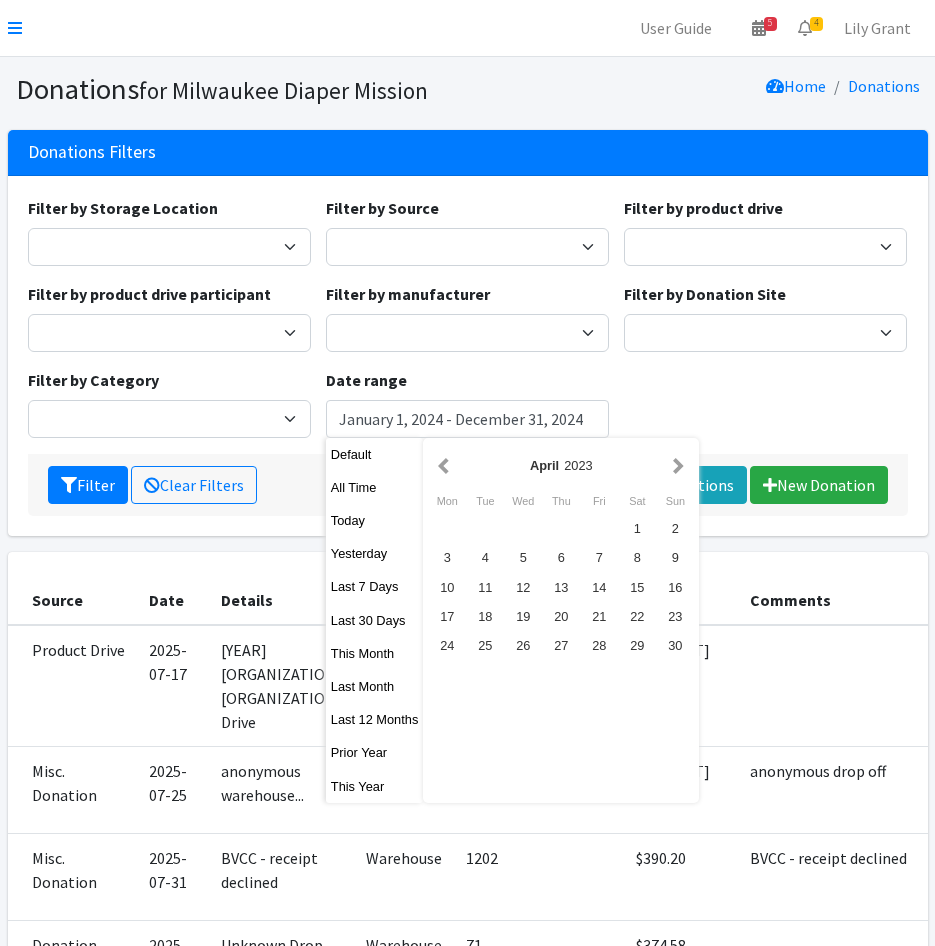 click at bounding box center (443, 465) 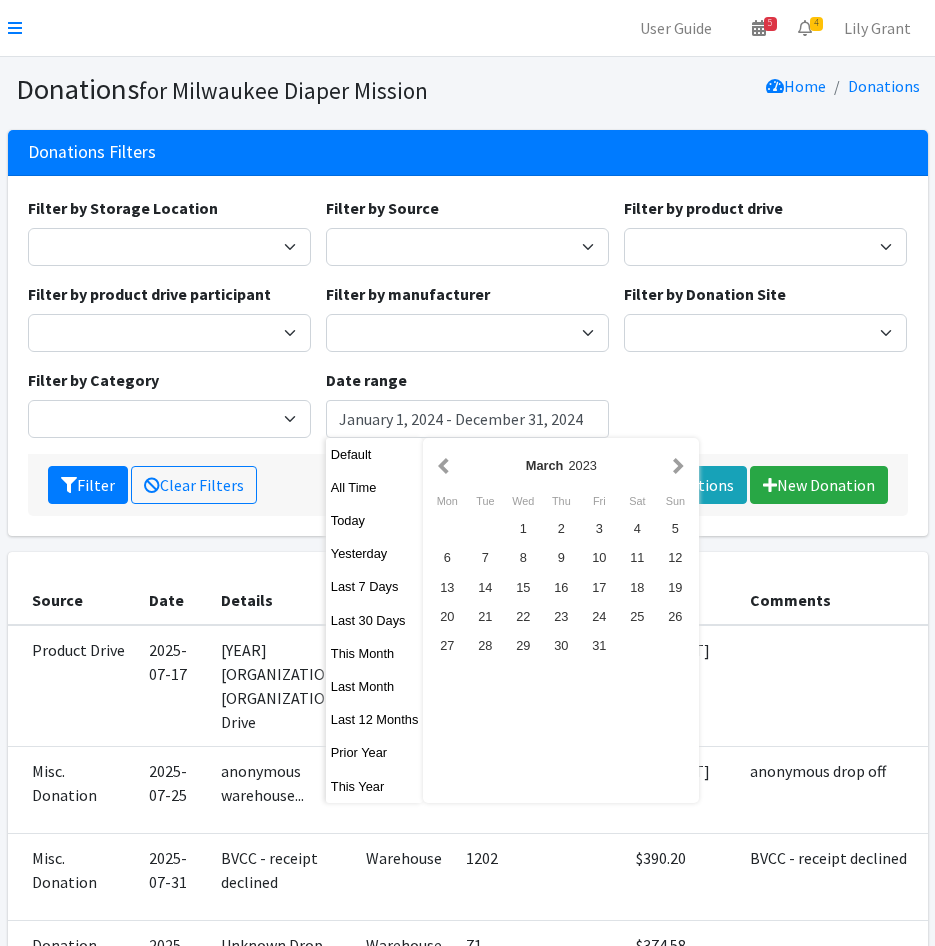 click at bounding box center (443, 465) 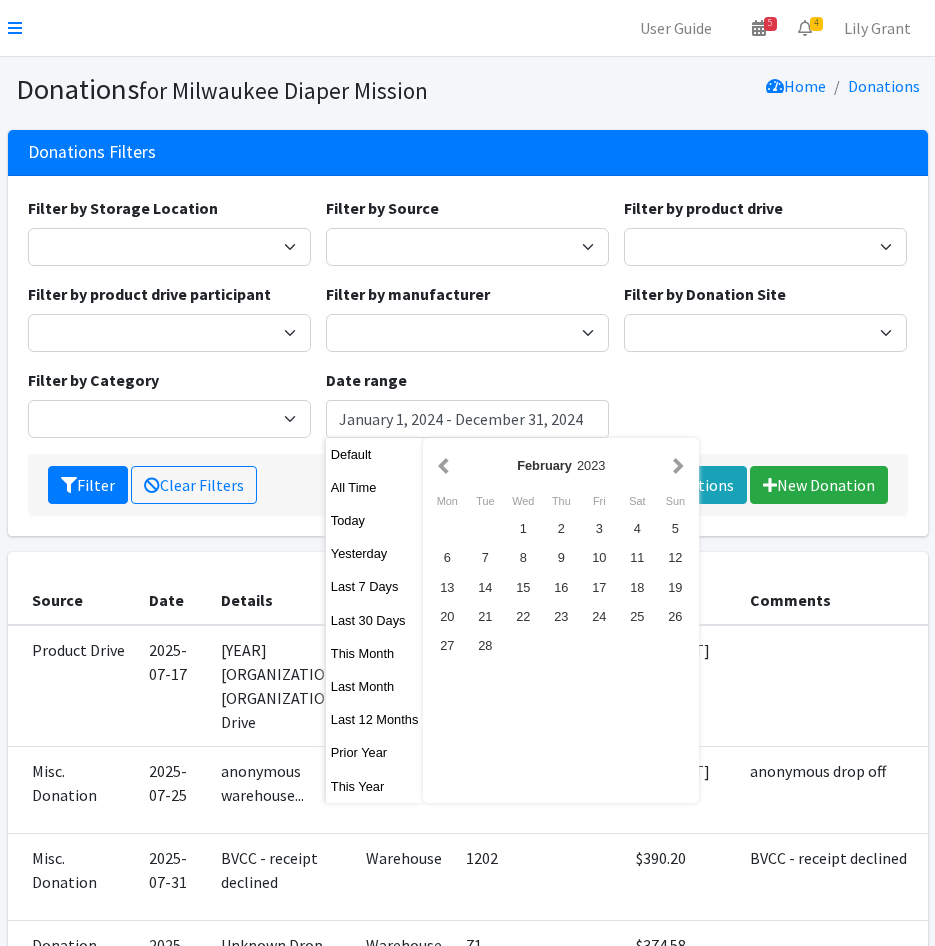 click at bounding box center (443, 465) 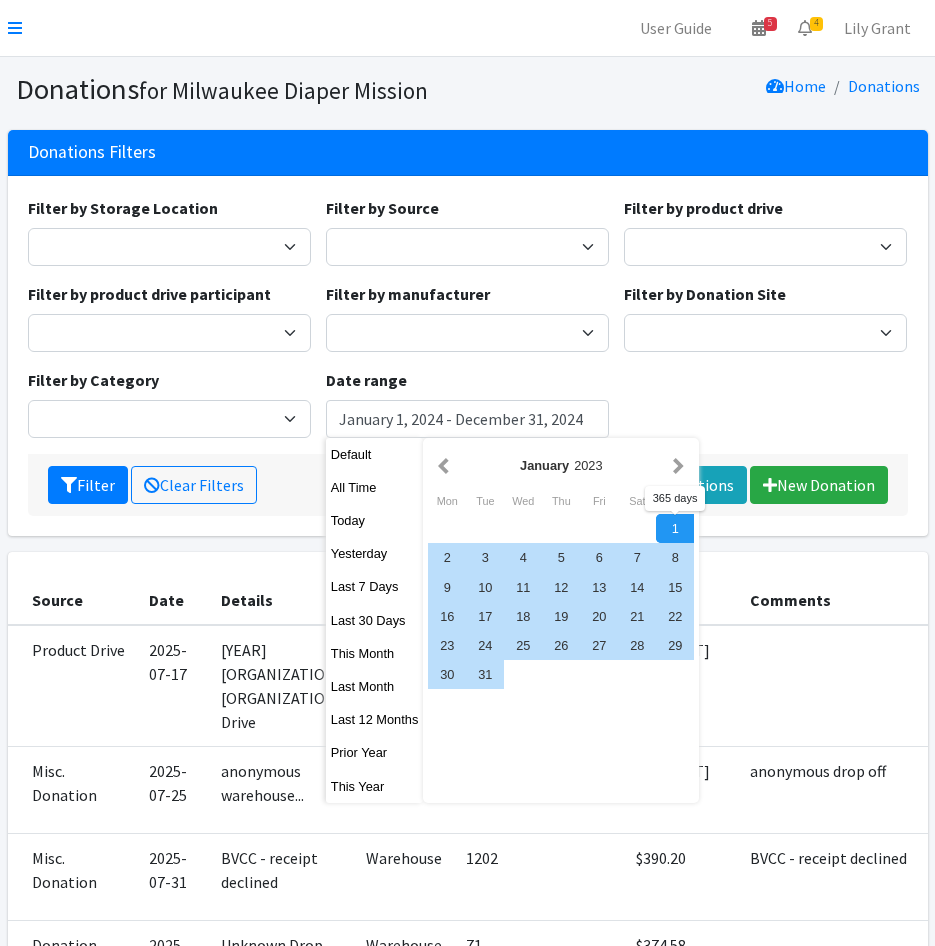 click on "1" at bounding box center (675, 528) 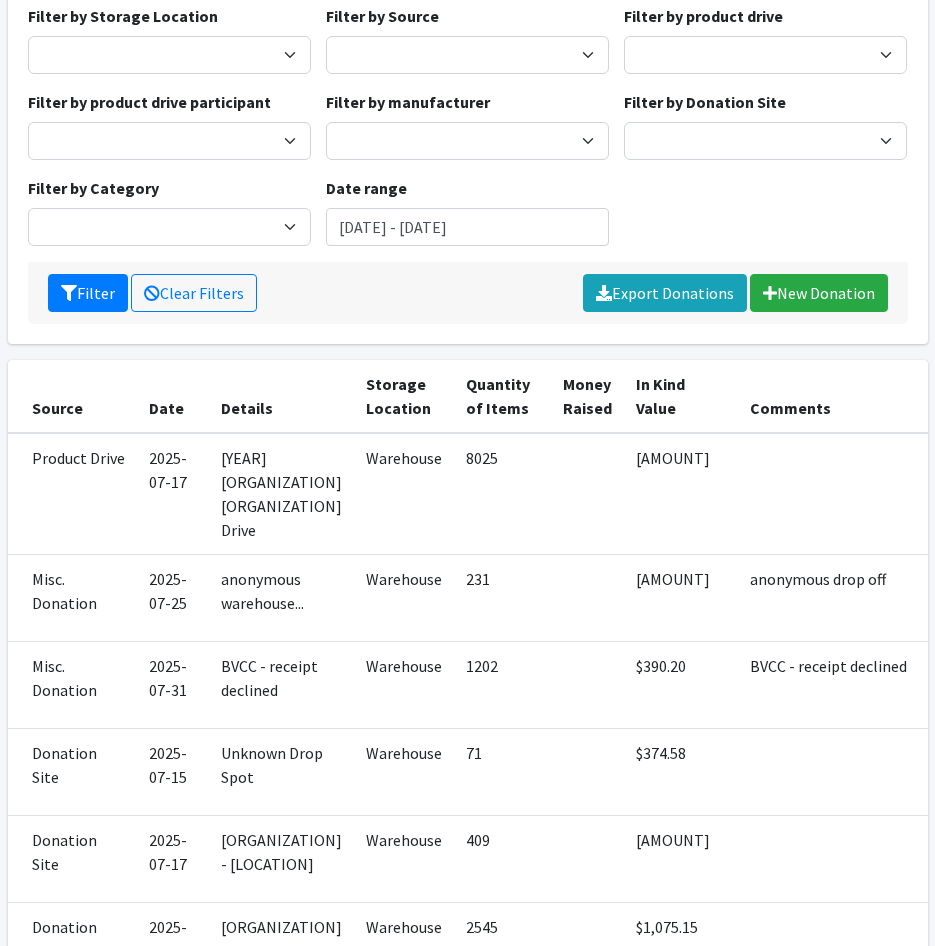 scroll, scrollTop: 200, scrollLeft: 0, axis: vertical 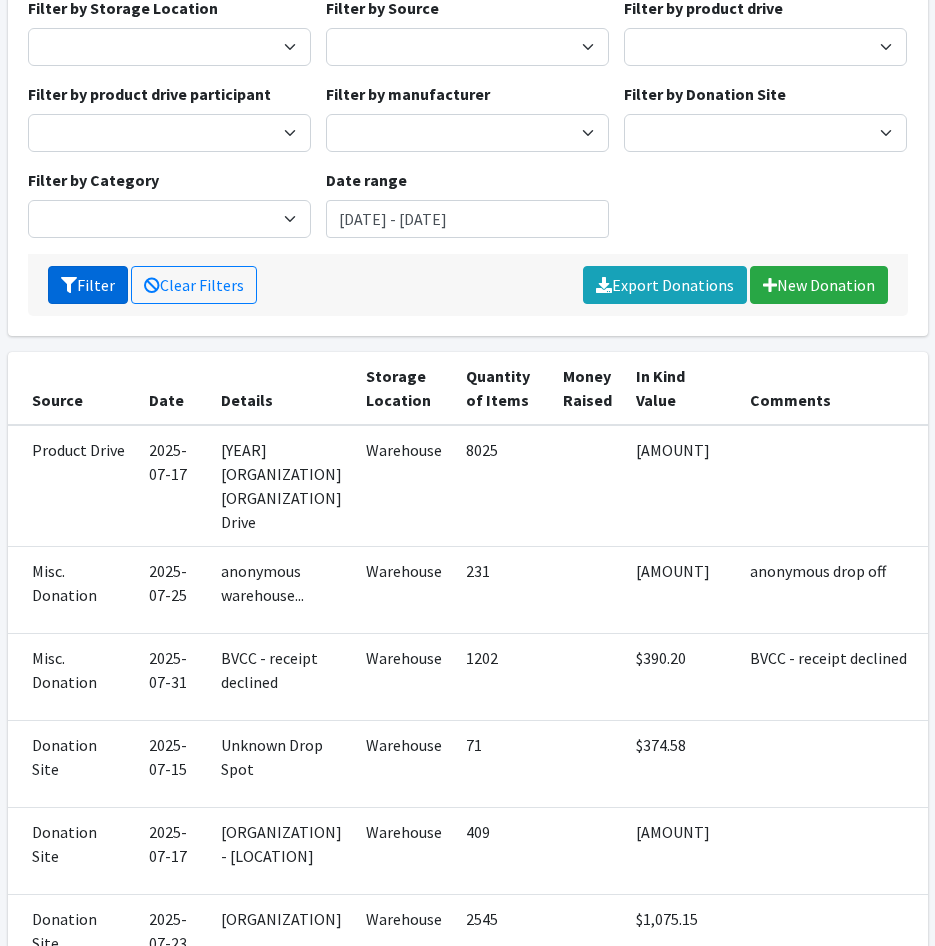 click on "Filter" at bounding box center (88, 285) 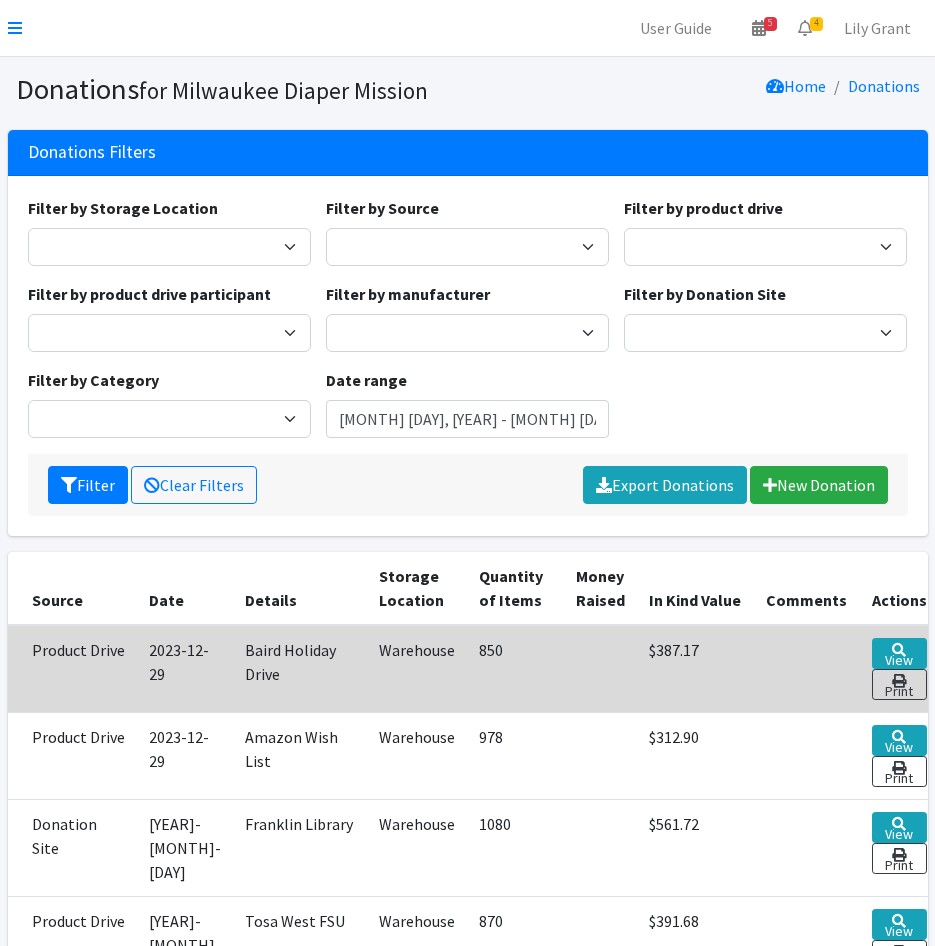 scroll, scrollTop: 100, scrollLeft: 0, axis: vertical 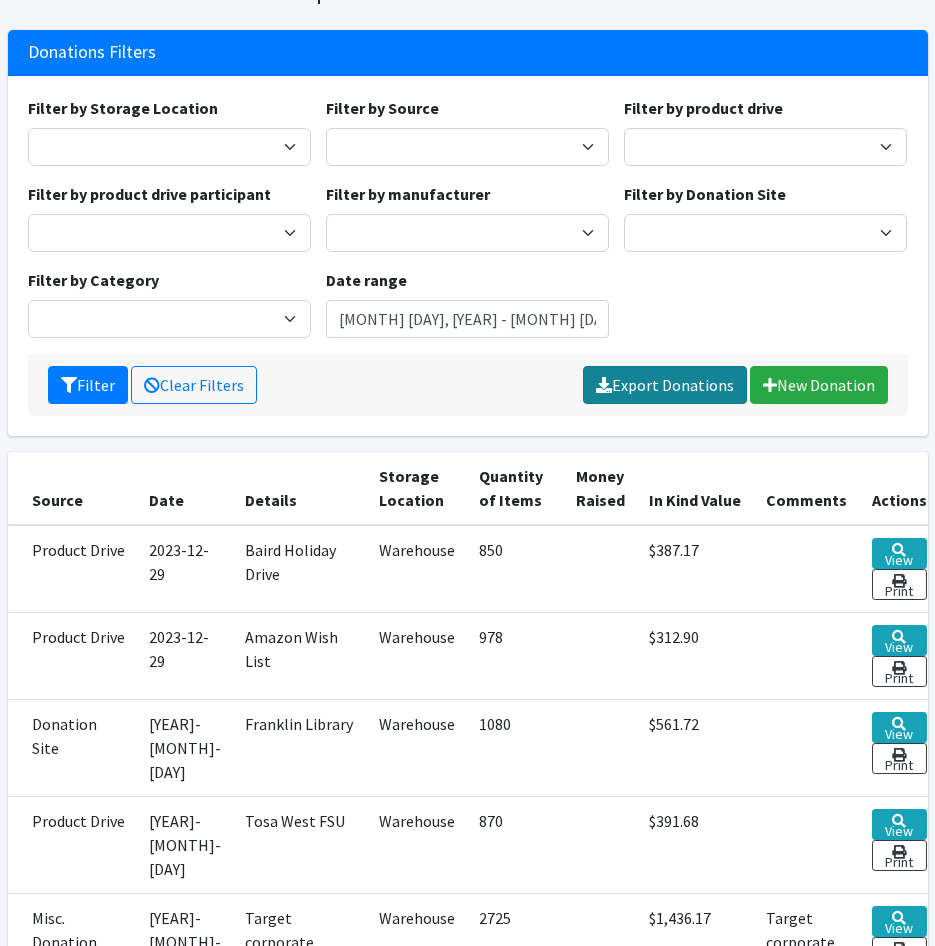 click on "Export Donations" at bounding box center [665, 385] 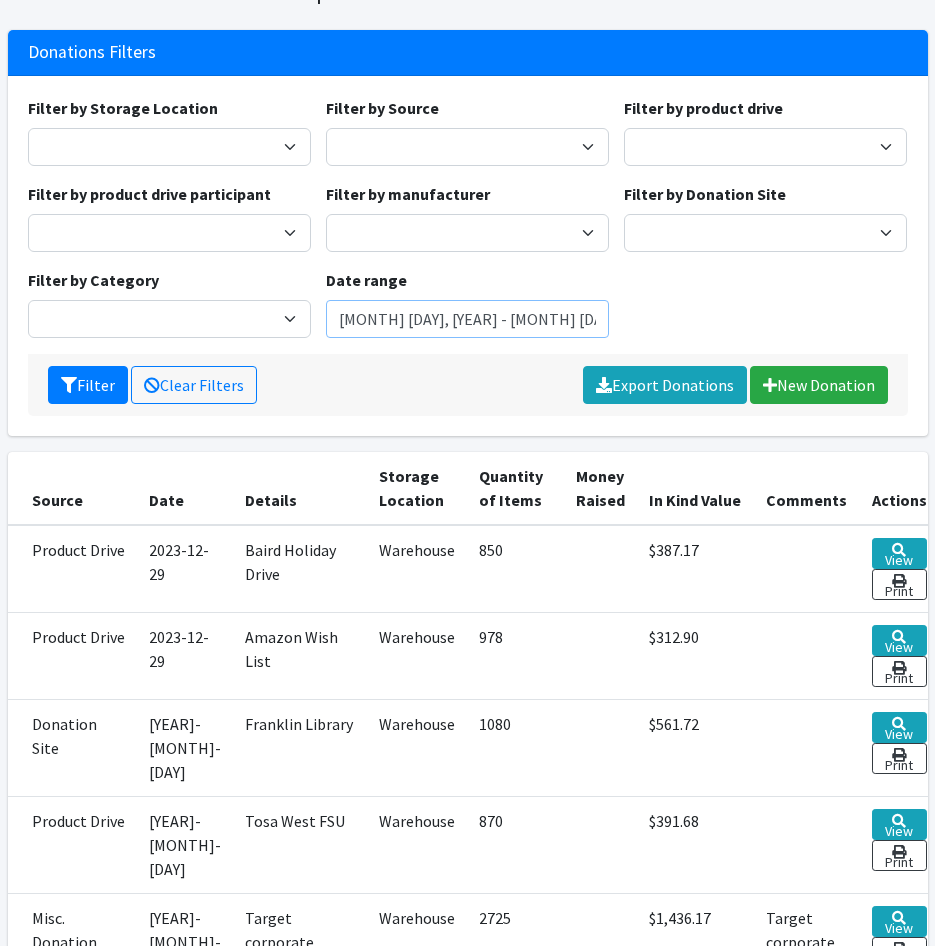 click on "[DATE] - [DATE]" at bounding box center [467, 319] 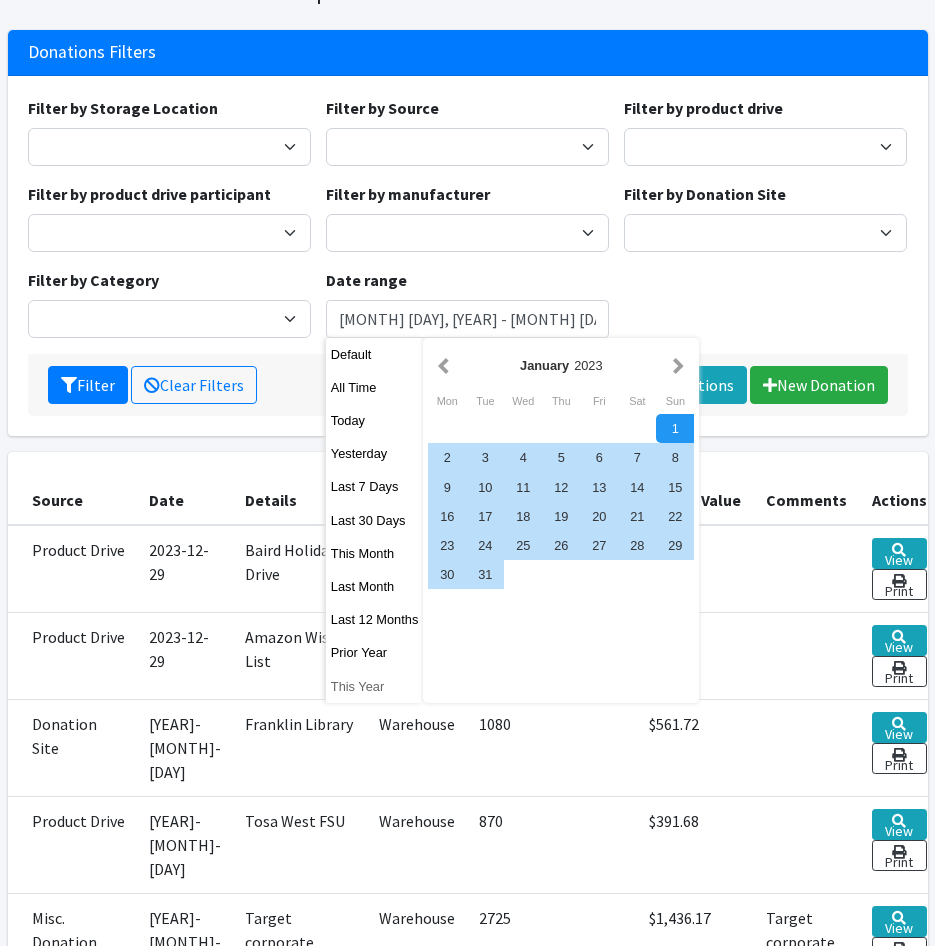 click on "This Year" at bounding box center (375, 686) 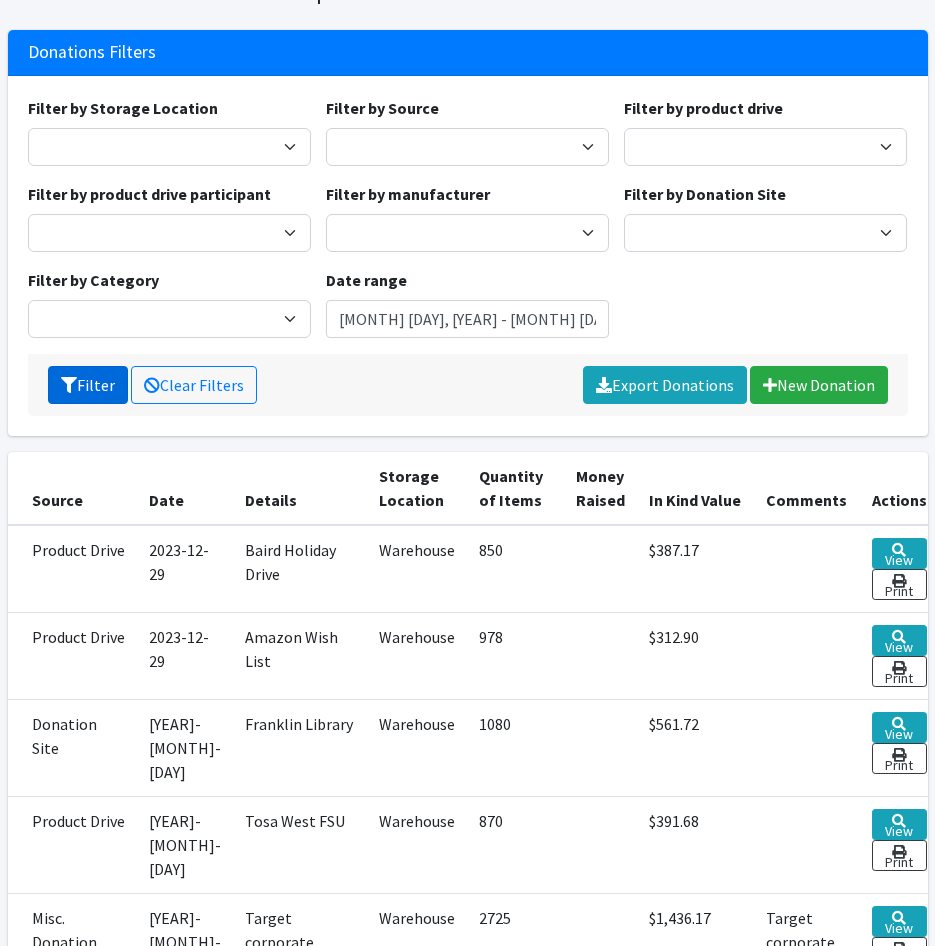 click on "Filter" at bounding box center [88, 385] 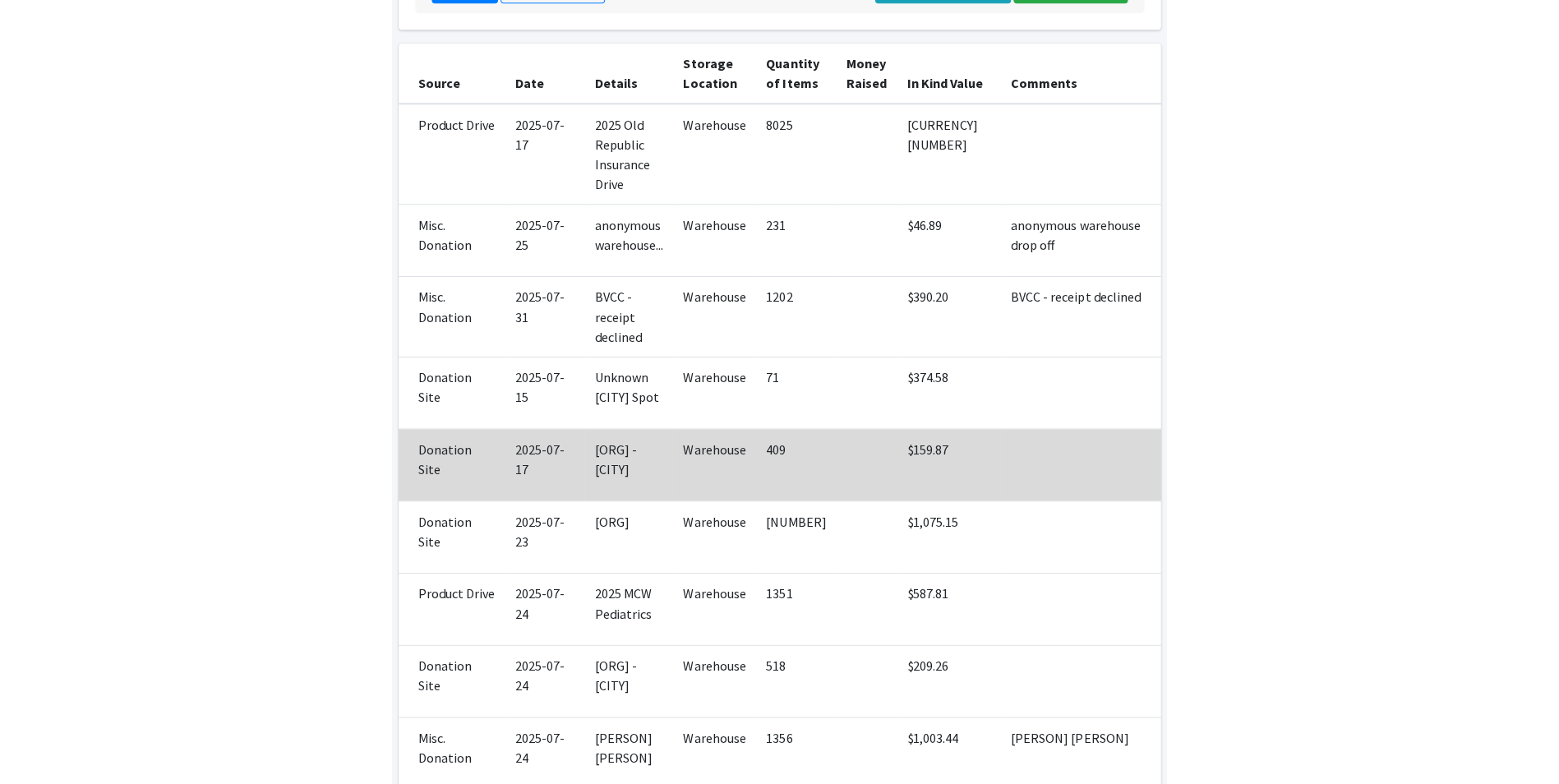 scroll, scrollTop: 0, scrollLeft: 0, axis: both 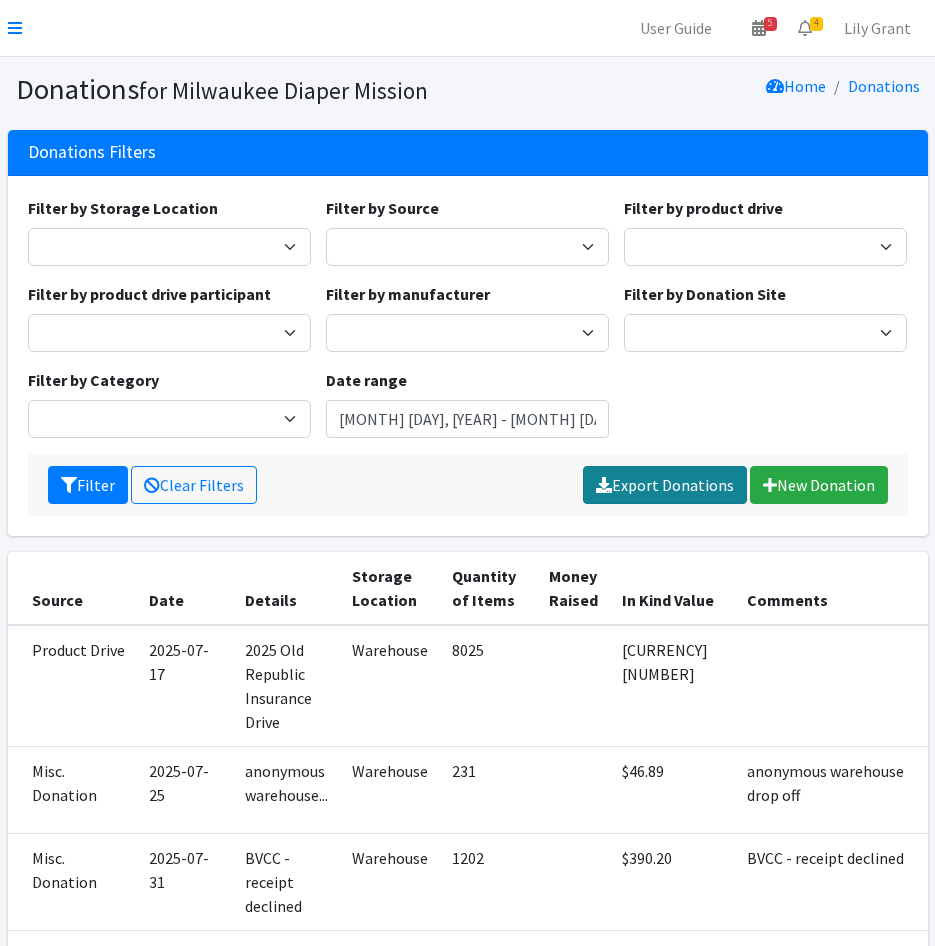 click on "Export Donations" at bounding box center [665, 485] 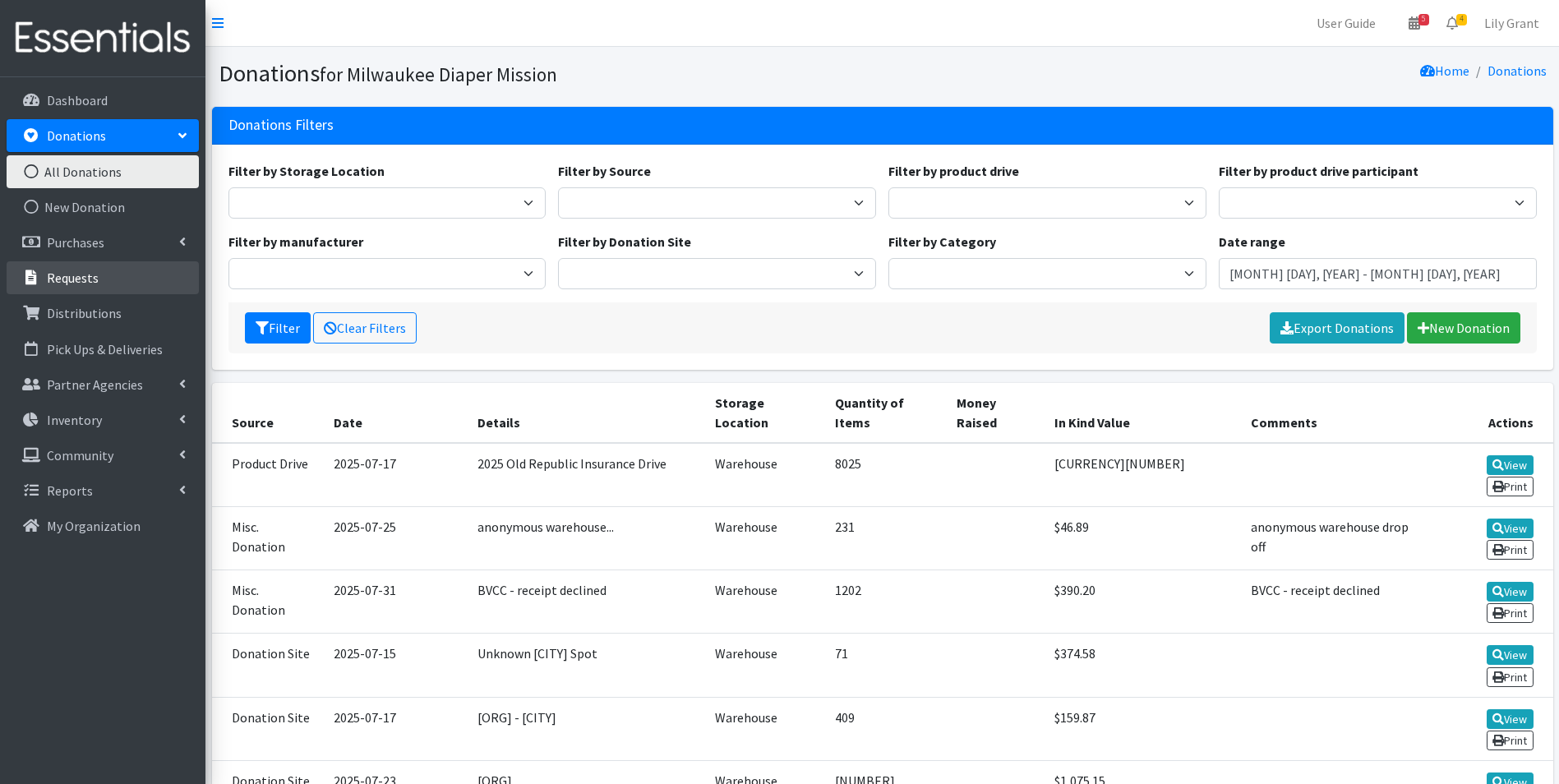 click on "Requests" at bounding box center [72, 278] 